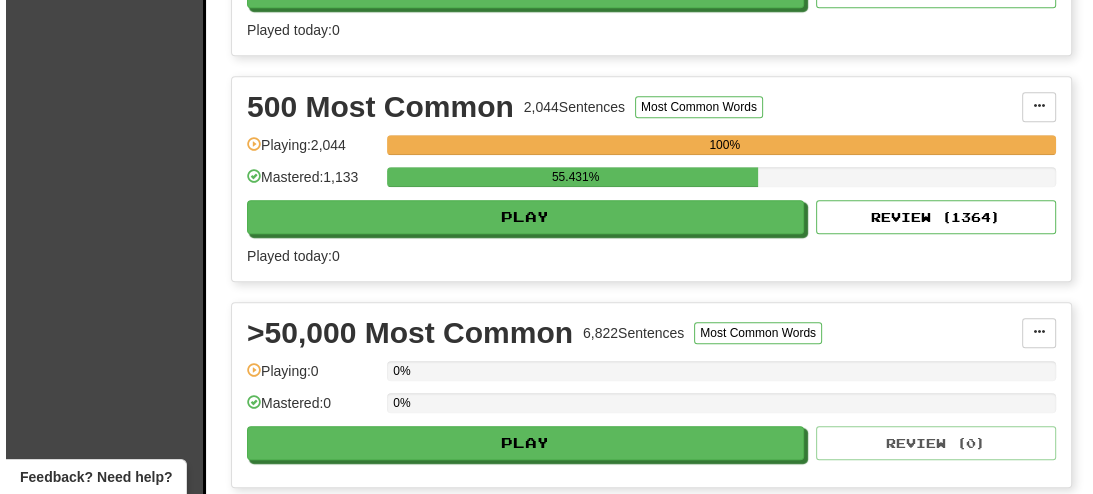 scroll, scrollTop: 849, scrollLeft: 0, axis: vertical 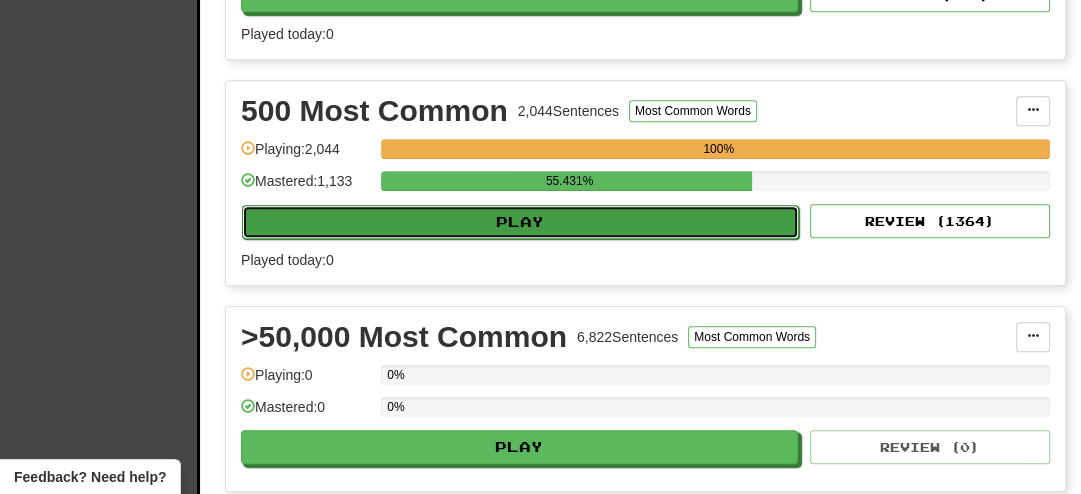click on "Play" at bounding box center [520, 222] 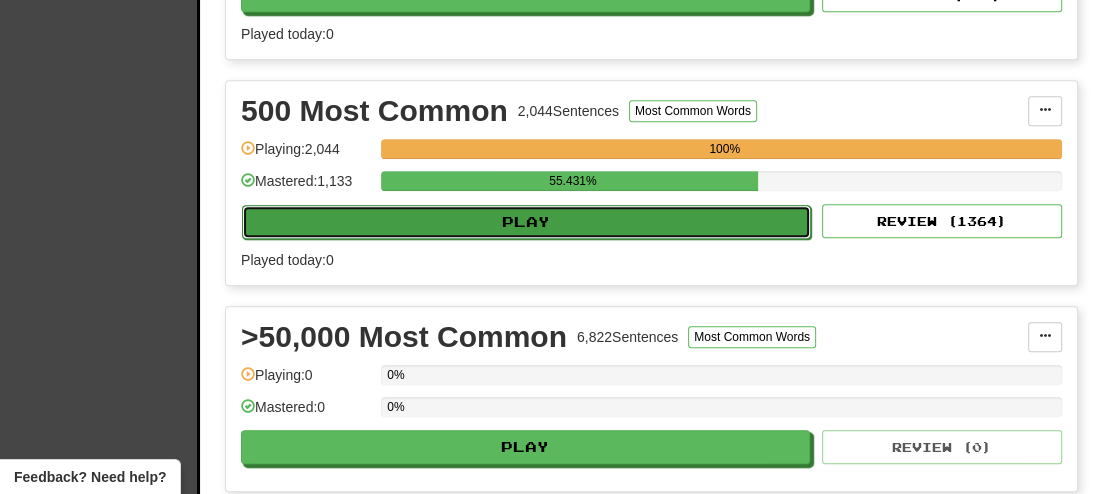 select on "**" 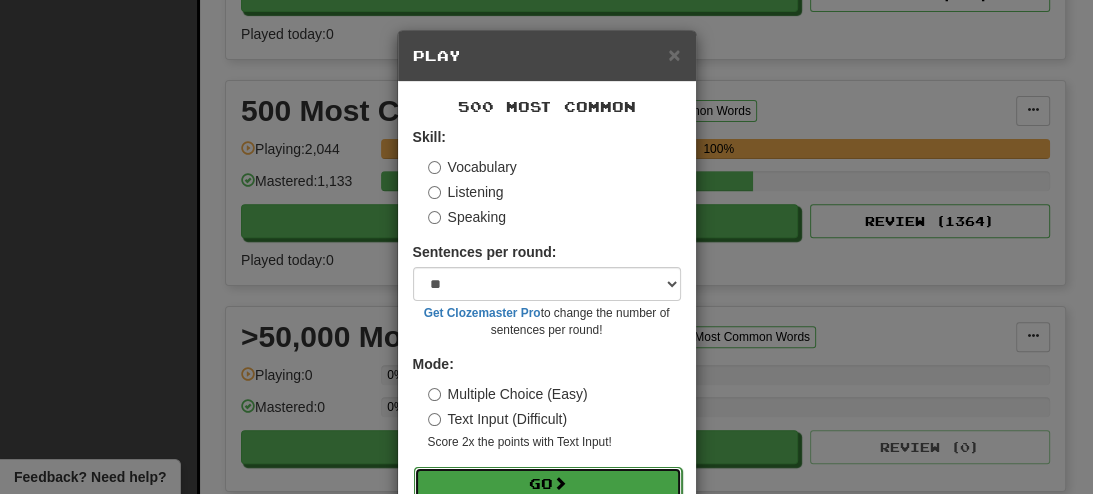 click on "Go" at bounding box center (548, 484) 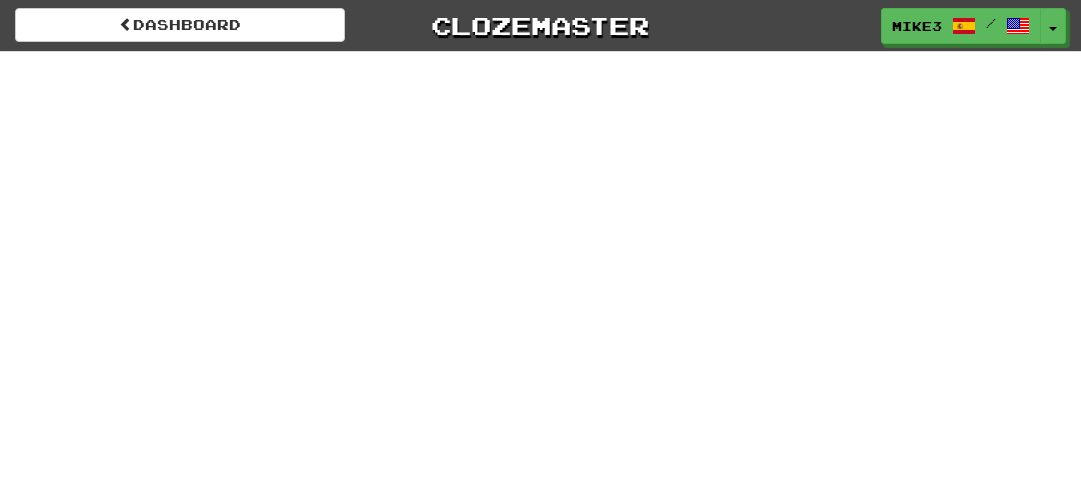 scroll, scrollTop: 0, scrollLeft: 0, axis: both 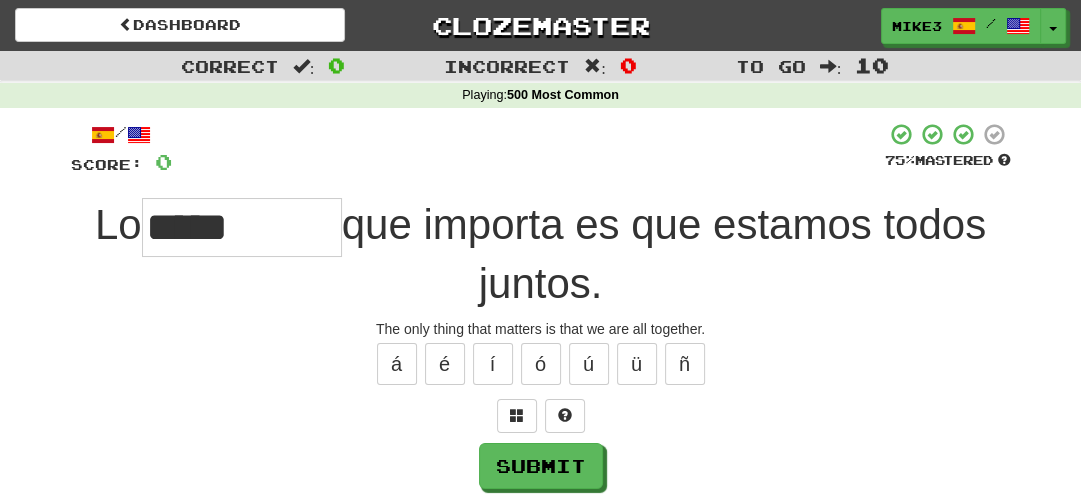 type on "*****" 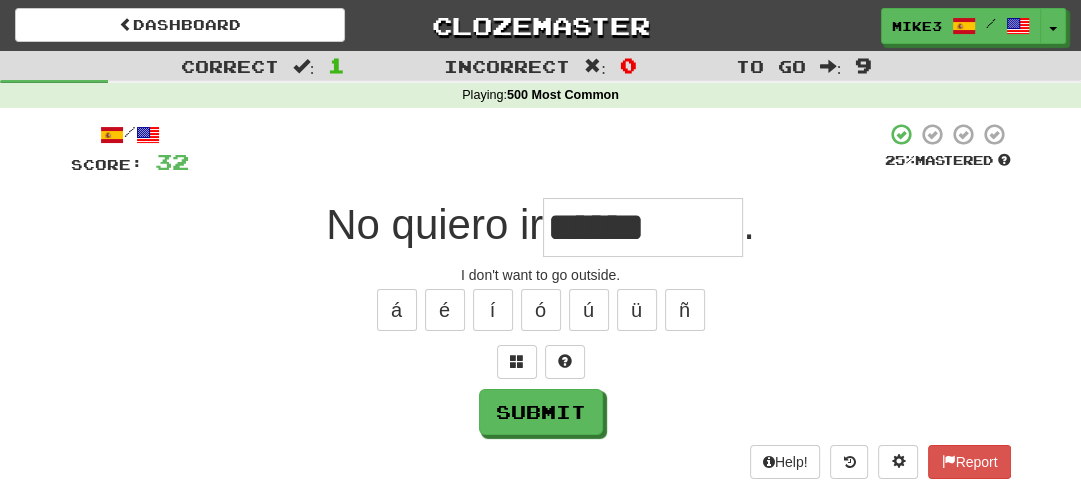 type on "*****" 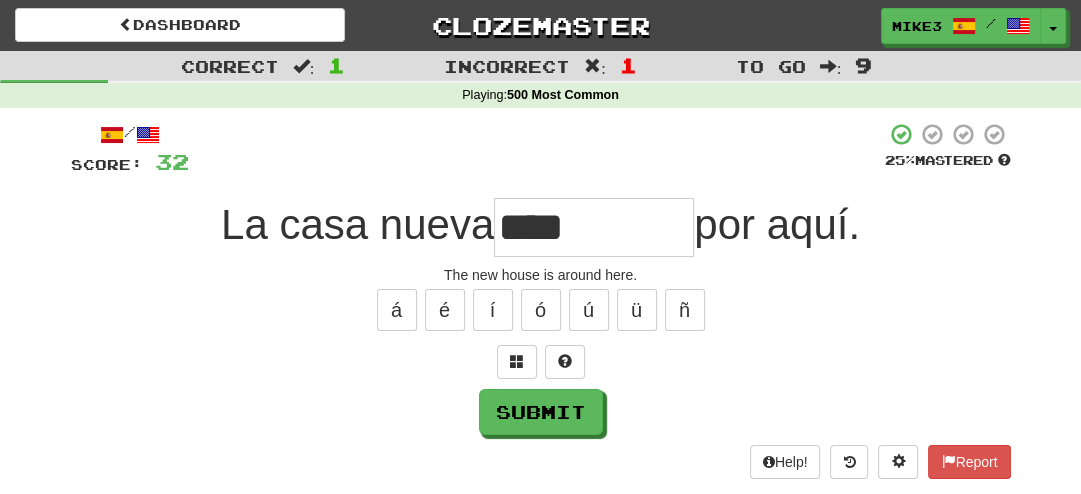 type on "*****" 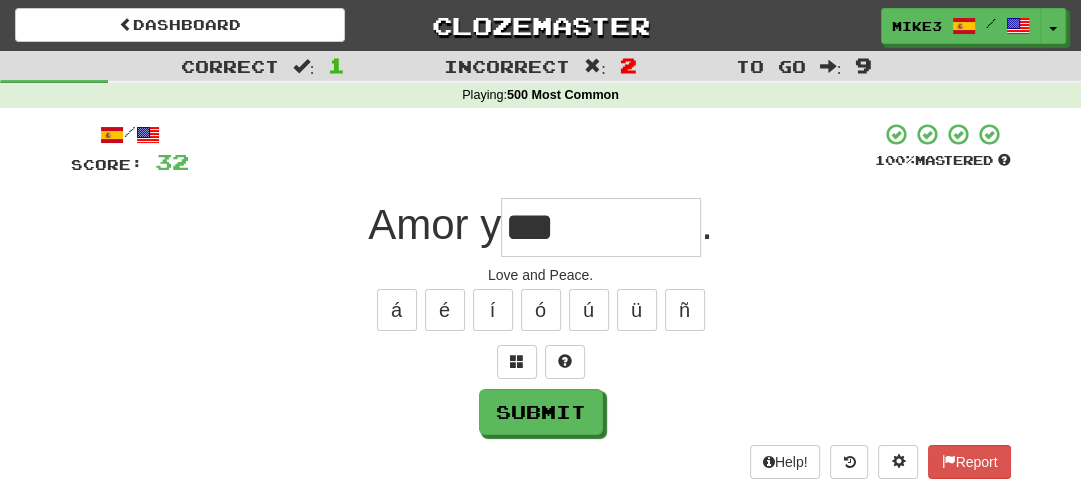 type on "***" 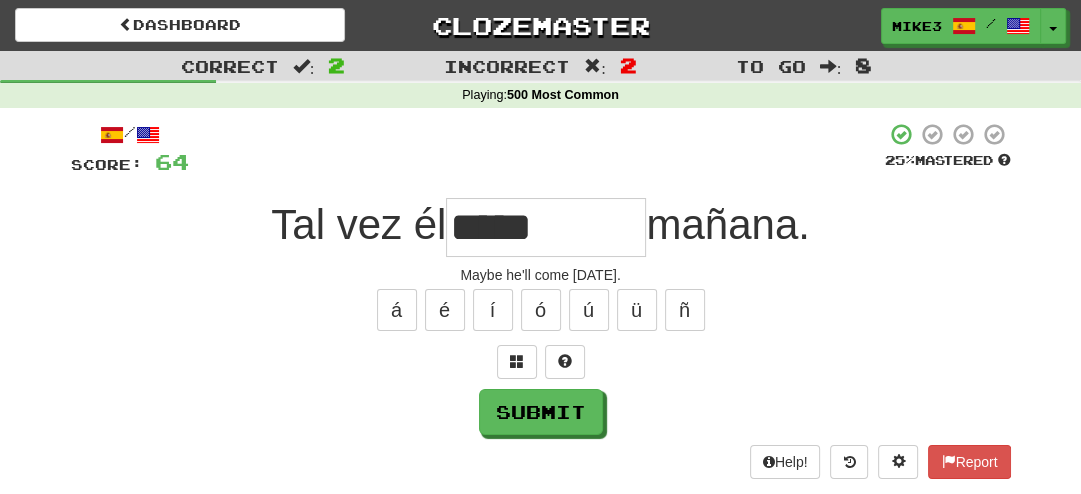 type on "*****" 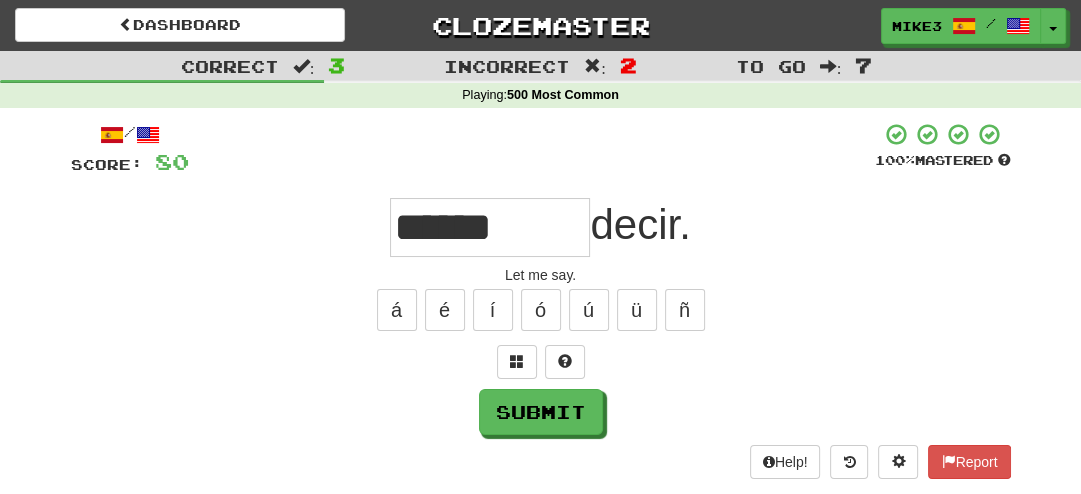 type on "******" 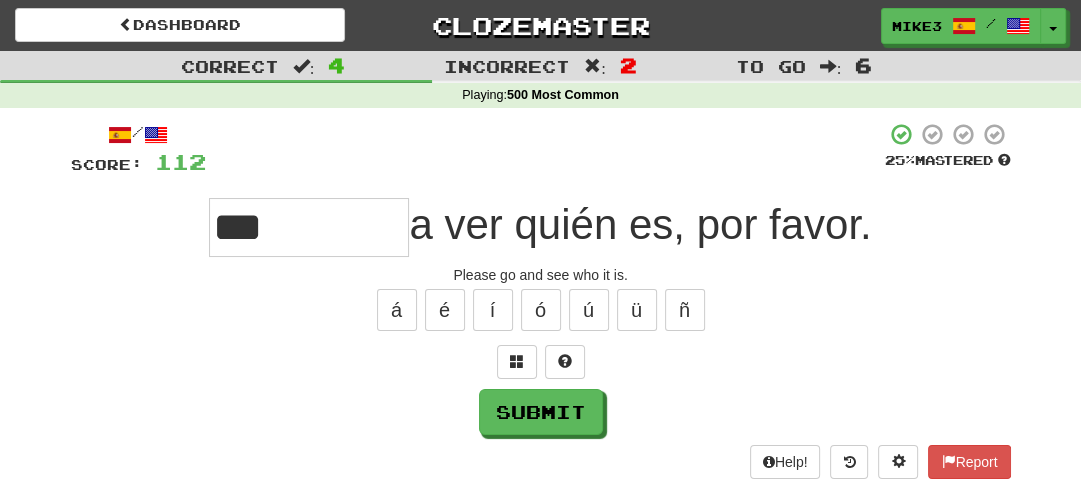 type on "**" 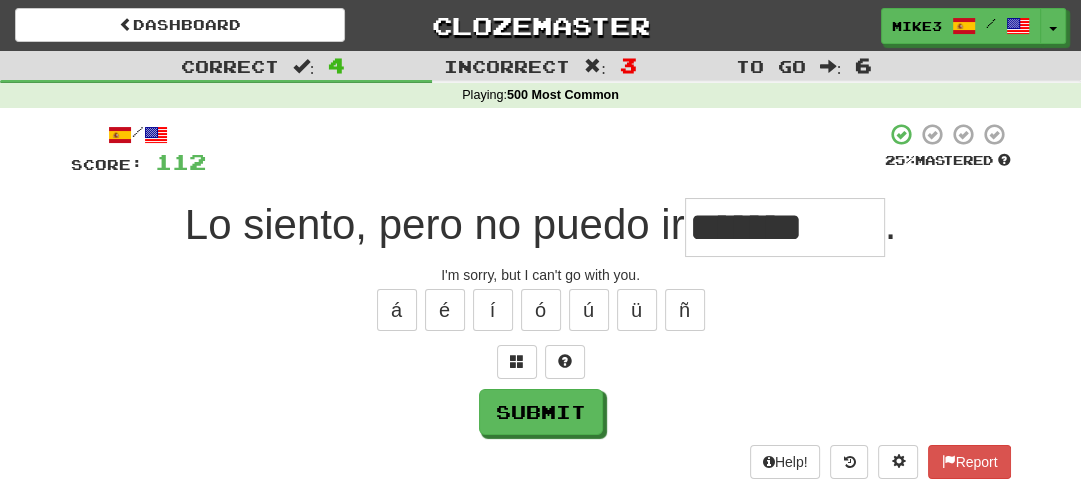 type on "*******" 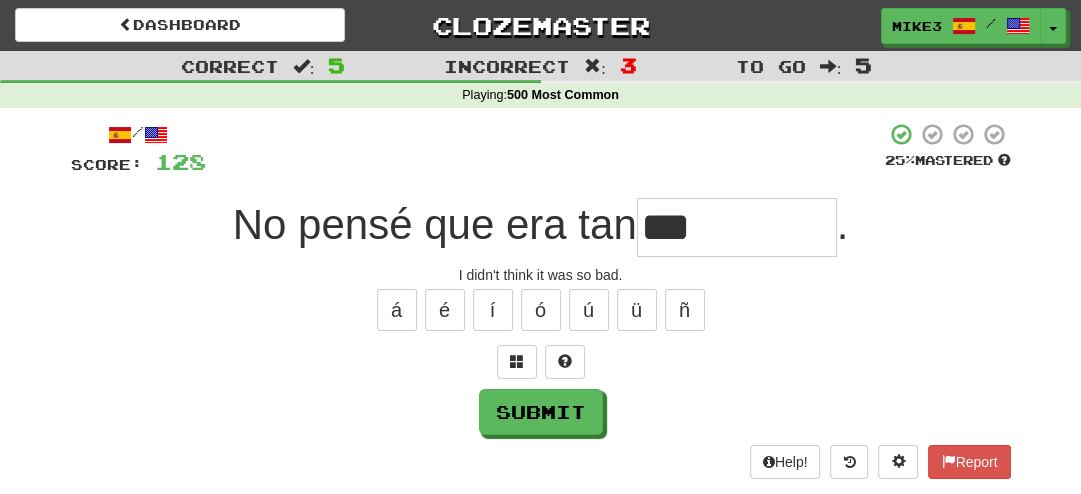 type on "****" 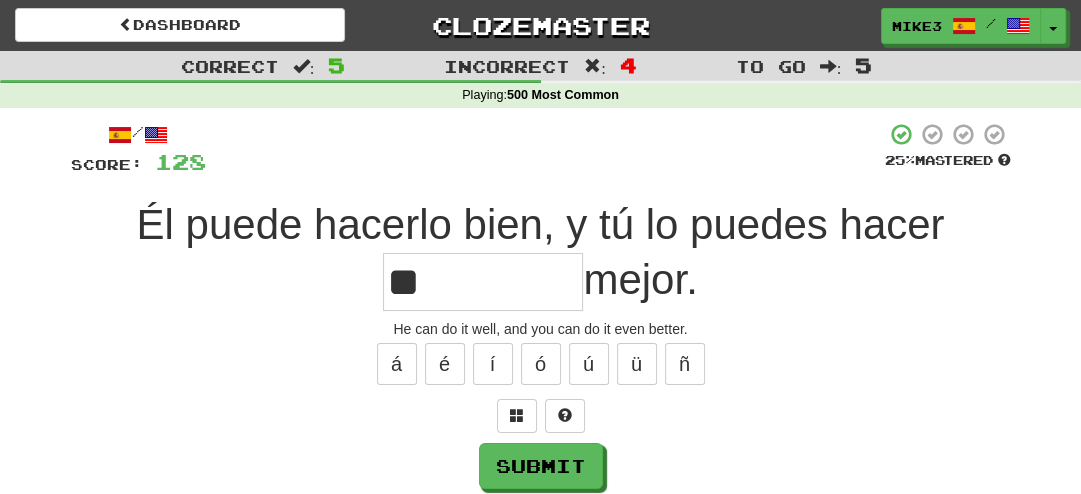 type on "*" 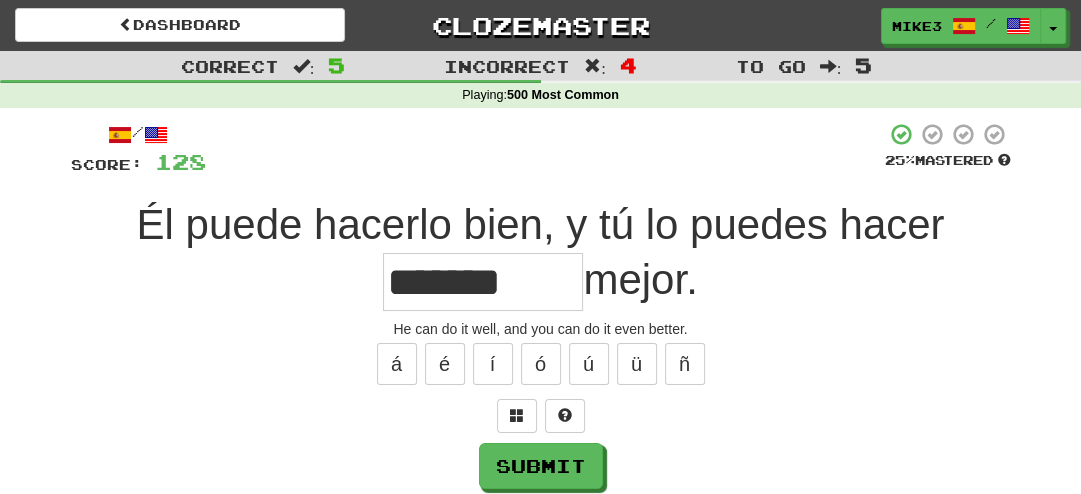 type on "*******" 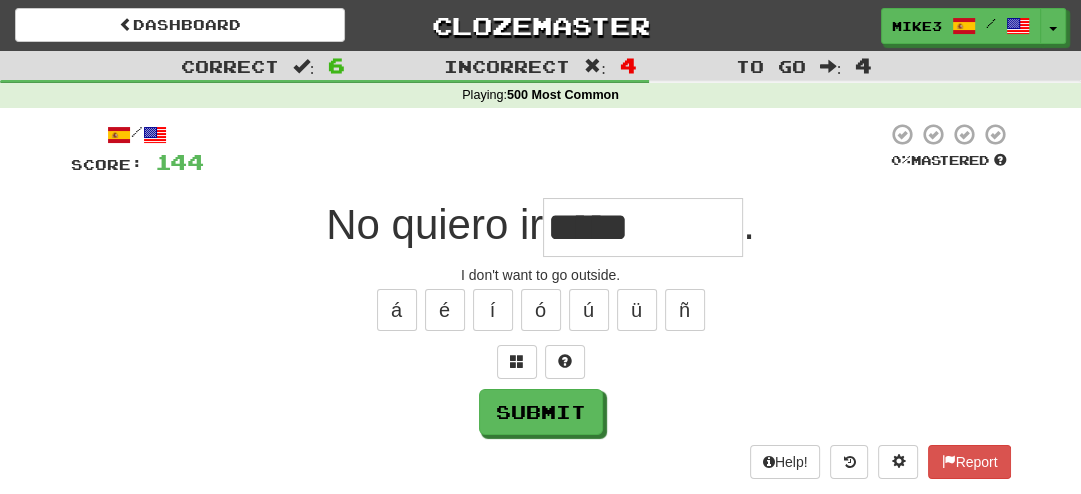 type on "*****" 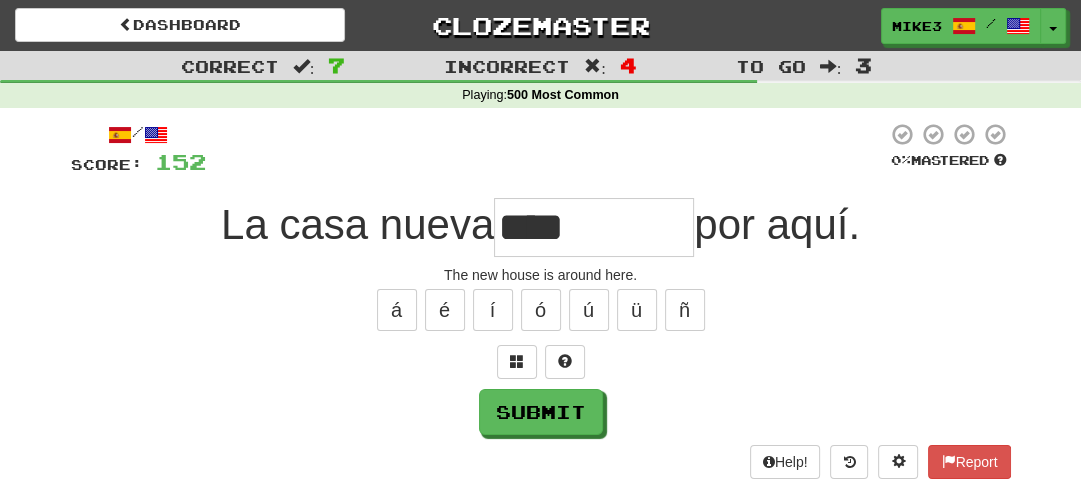 type on "*****" 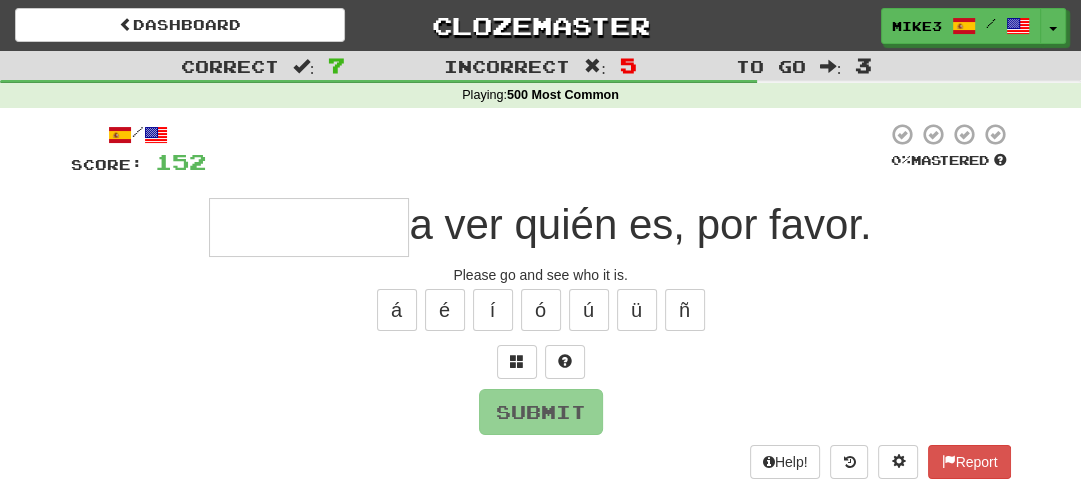 type on "**" 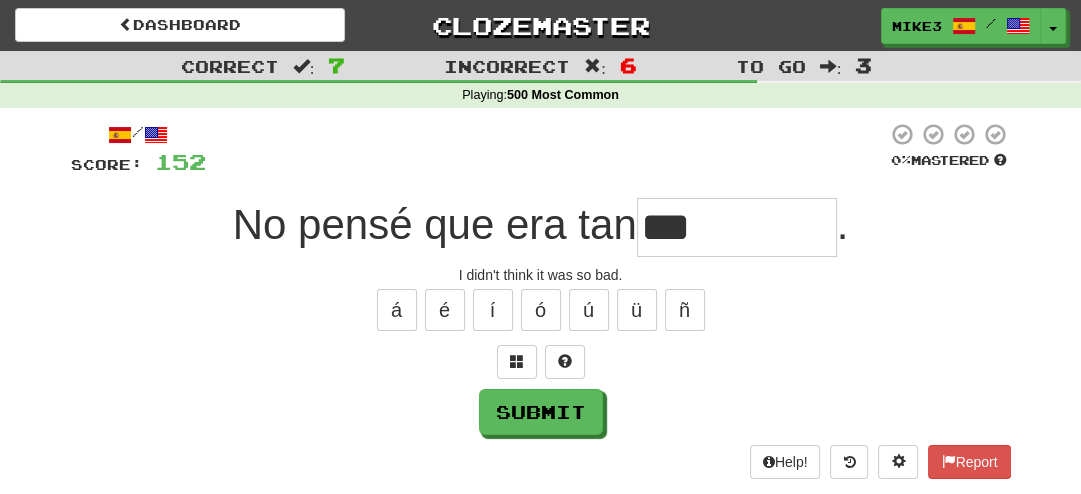 type on "****" 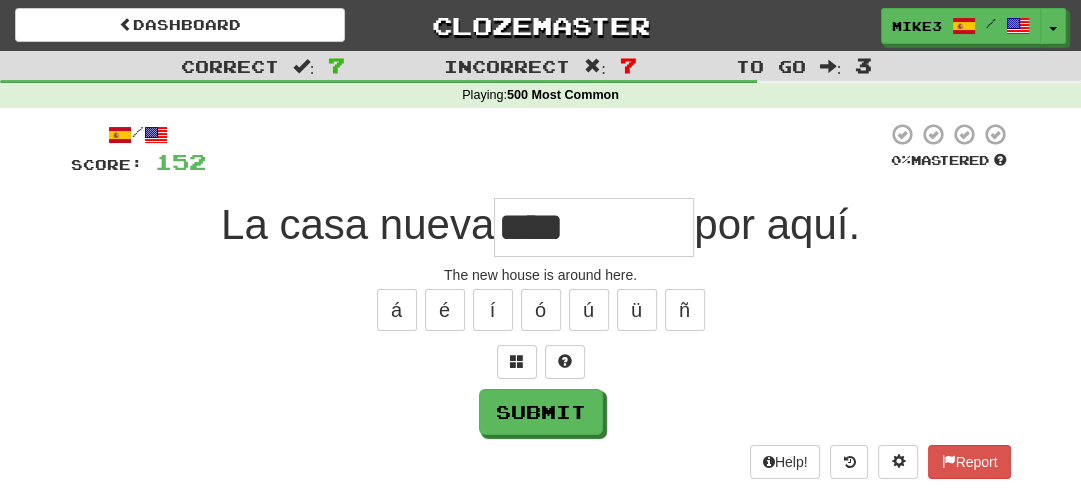 type on "*****" 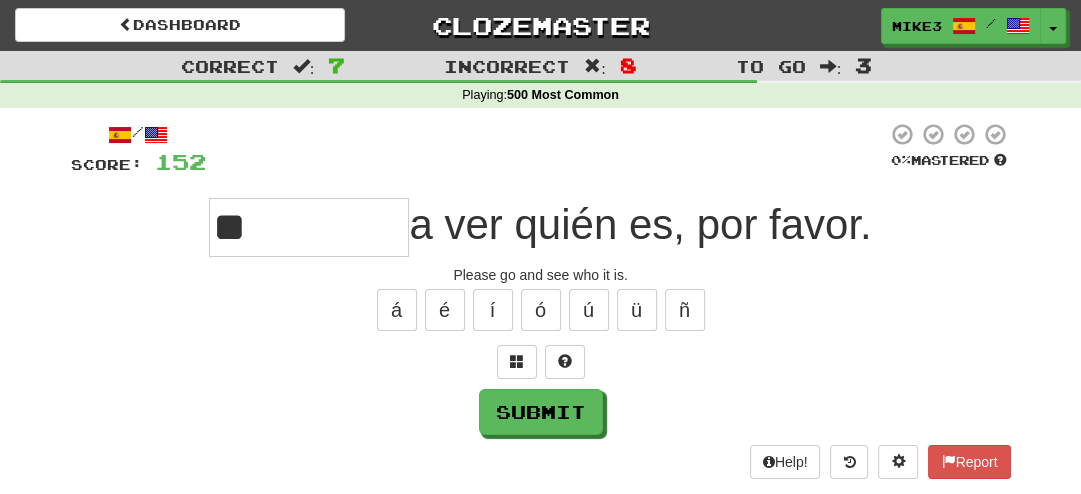 type on "**" 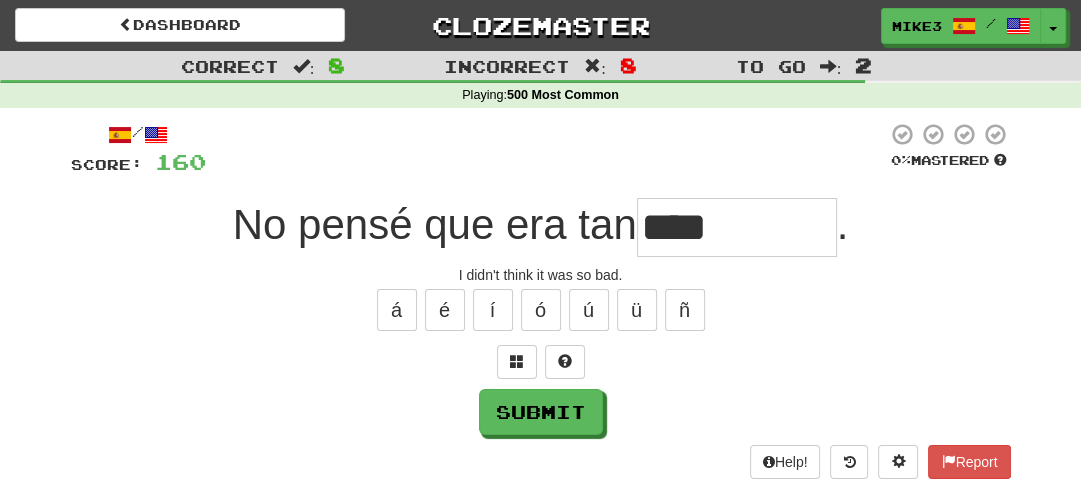 type on "****" 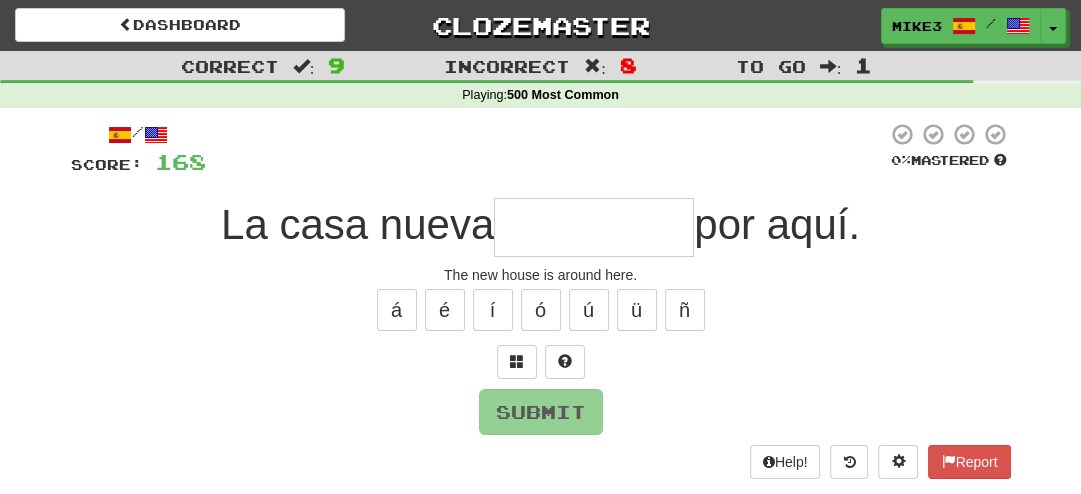 type on "*****" 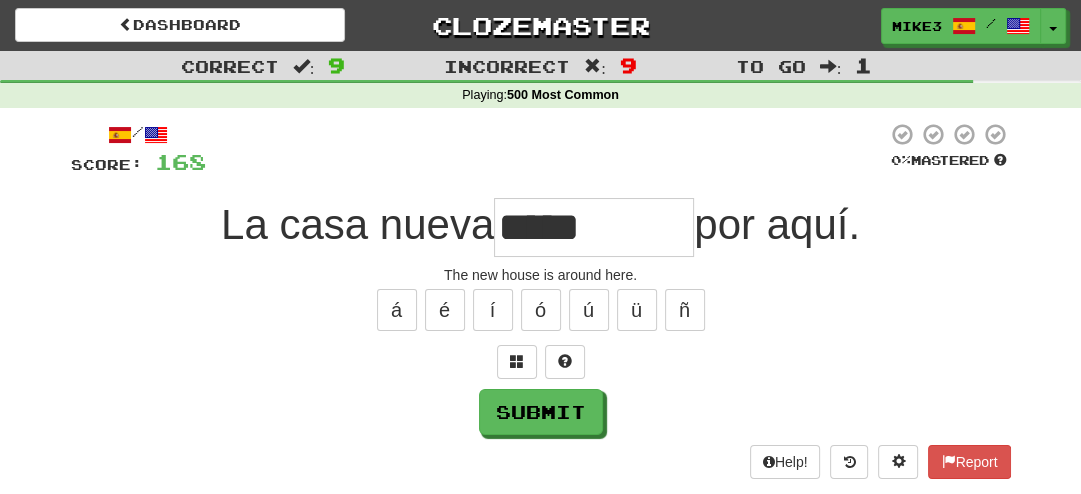 type on "*****" 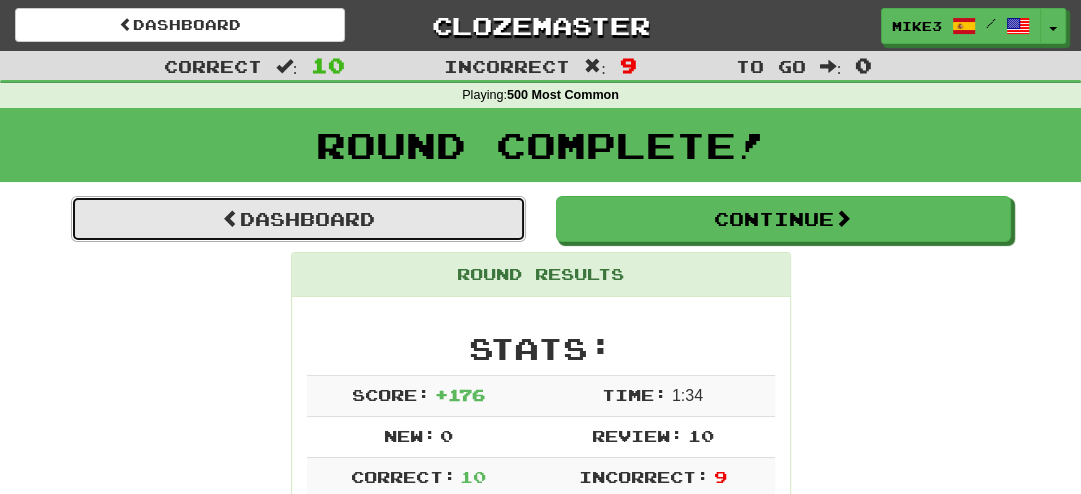 click on "Dashboard" at bounding box center (298, 219) 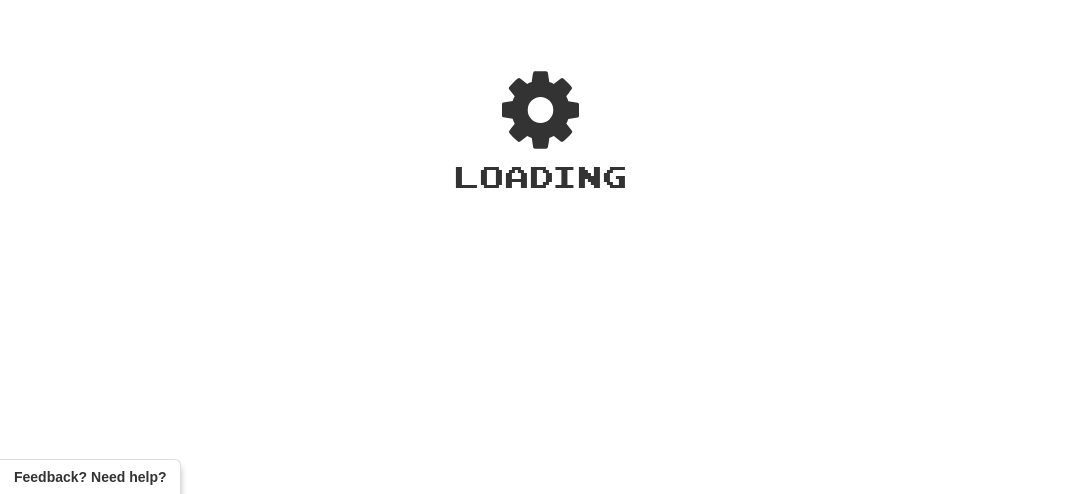 scroll, scrollTop: 0, scrollLeft: 0, axis: both 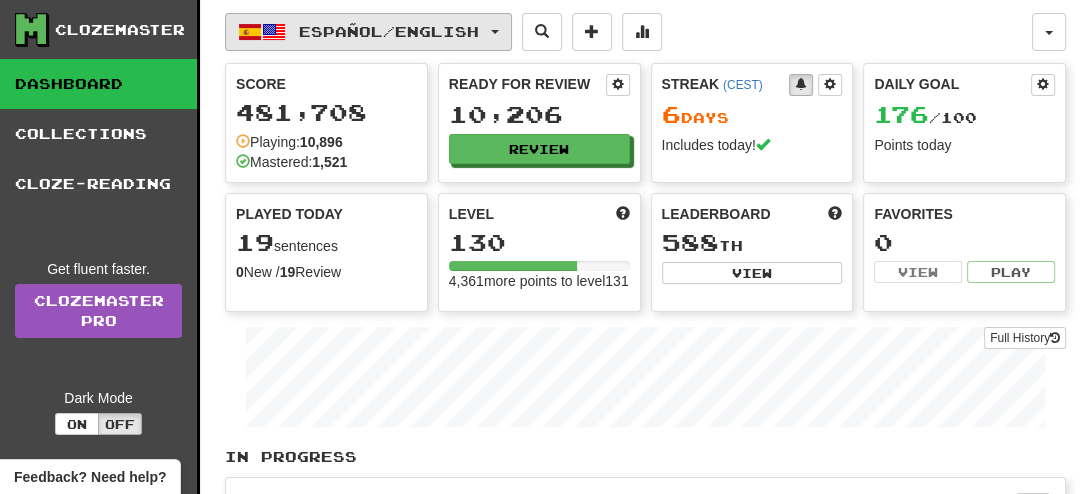 click on "Español  /  English" at bounding box center [389, 31] 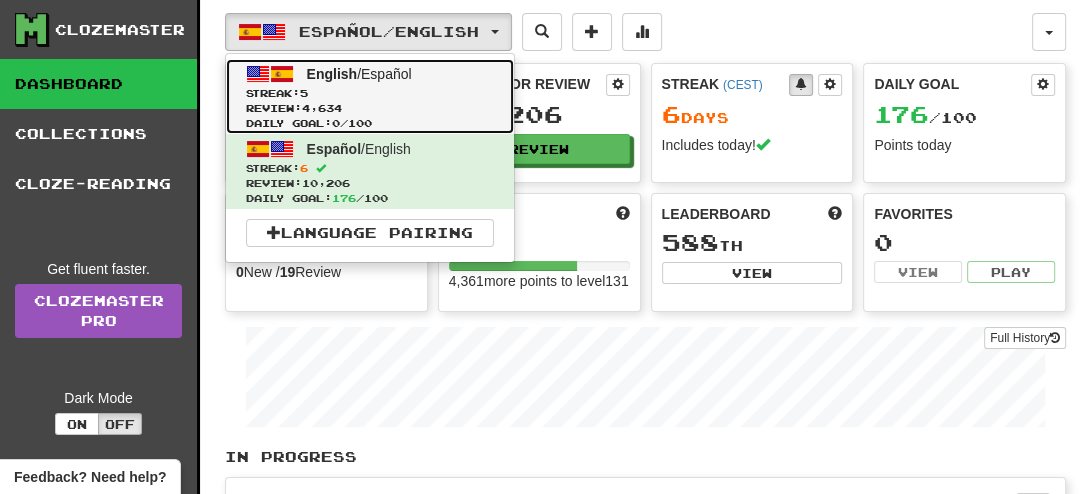 click on "English  /  Español" at bounding box center (359, 74) 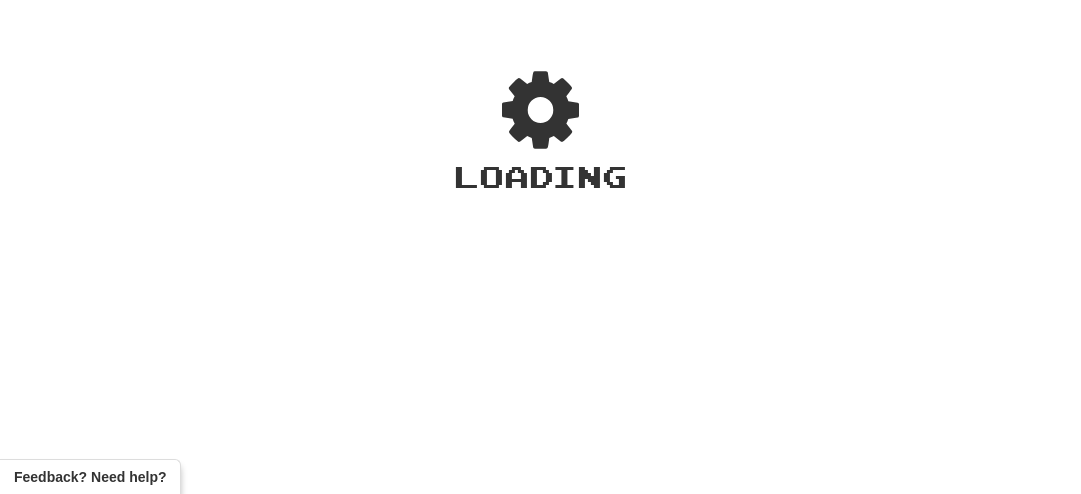 scroll, scrollTop: 0, scrollLeft: 0, axis: both 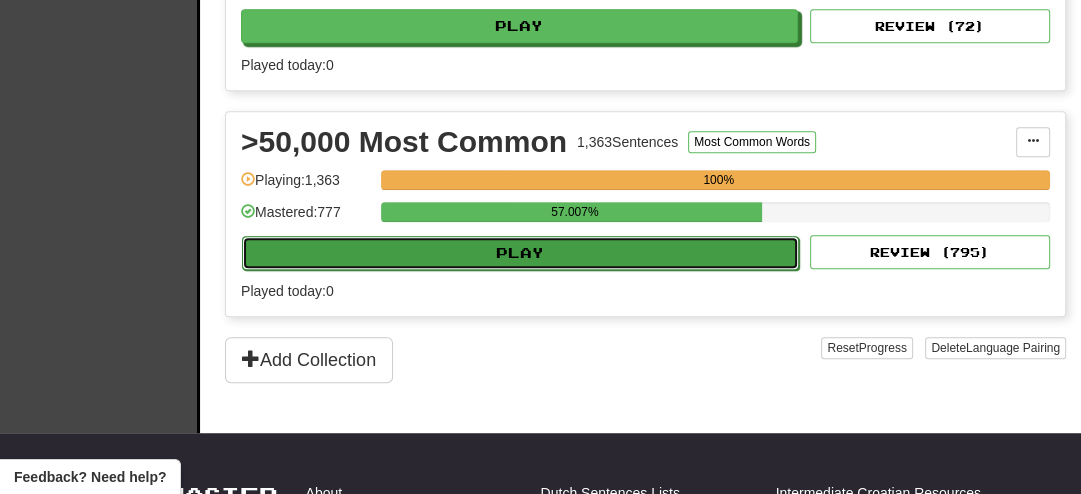 click on "Play" at bounding box center (520, 253) 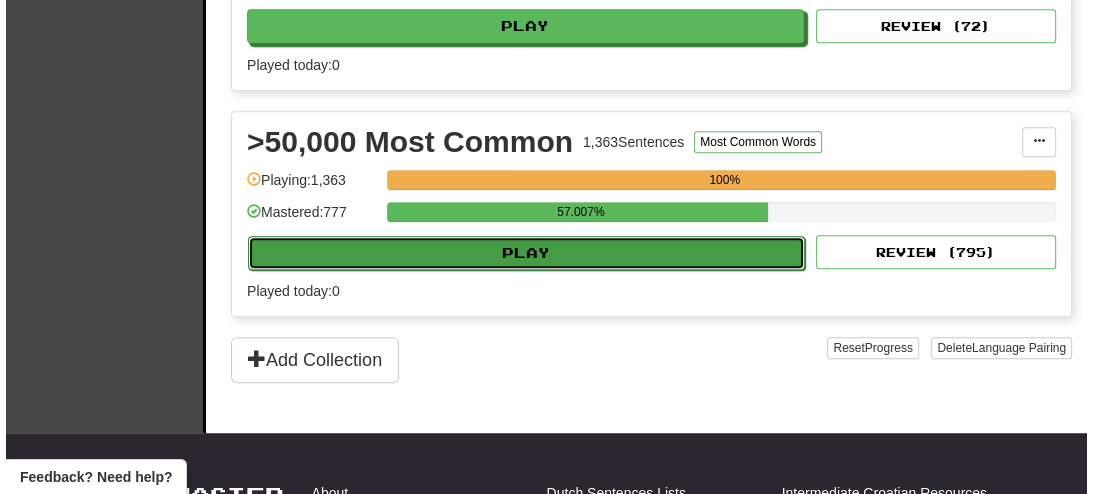scroll, scrollTop: 839, scrollLeft: 0, axis: vertical 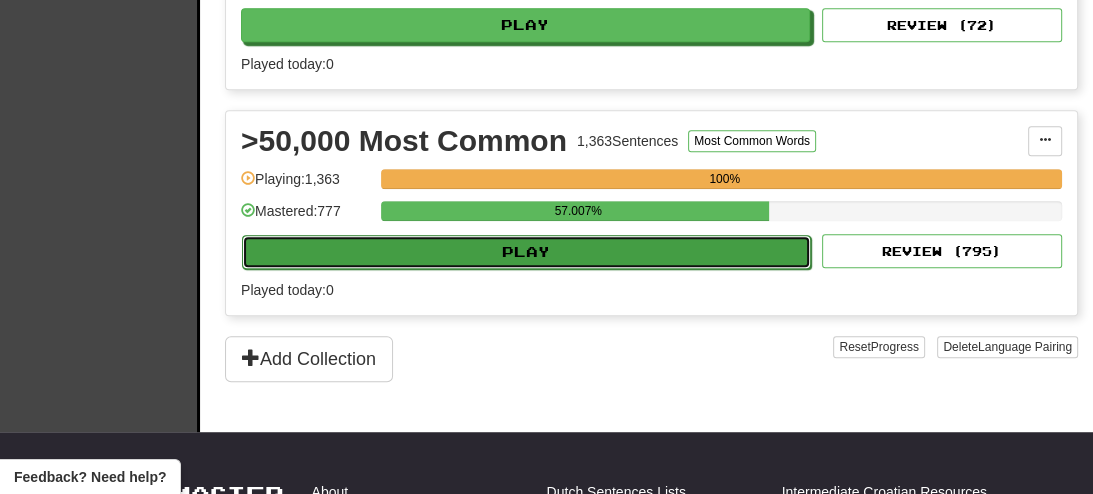 select on "**" 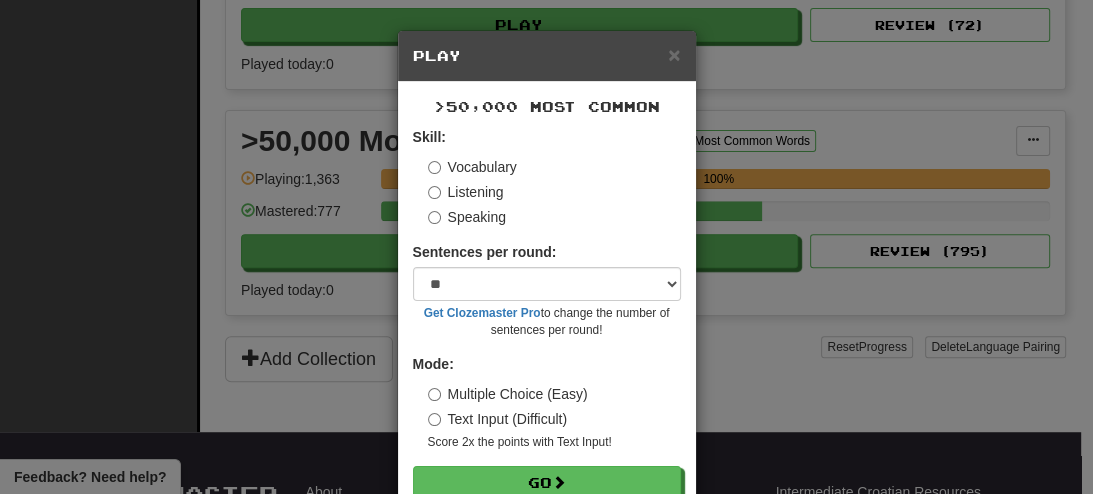 scroll, scrollTop: 0, scrollLeft: 0, axis: both 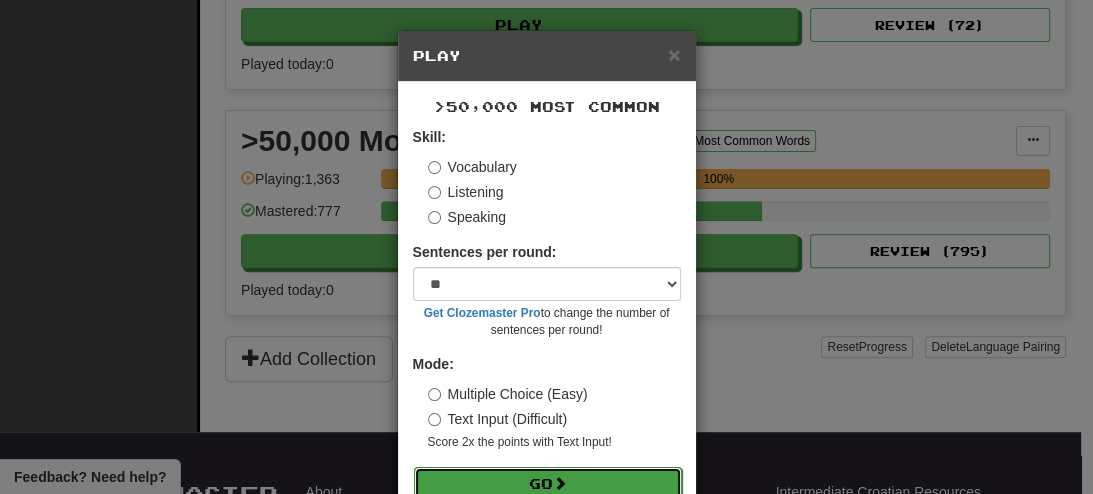 click on "Go" at bounding box center [548, 484] 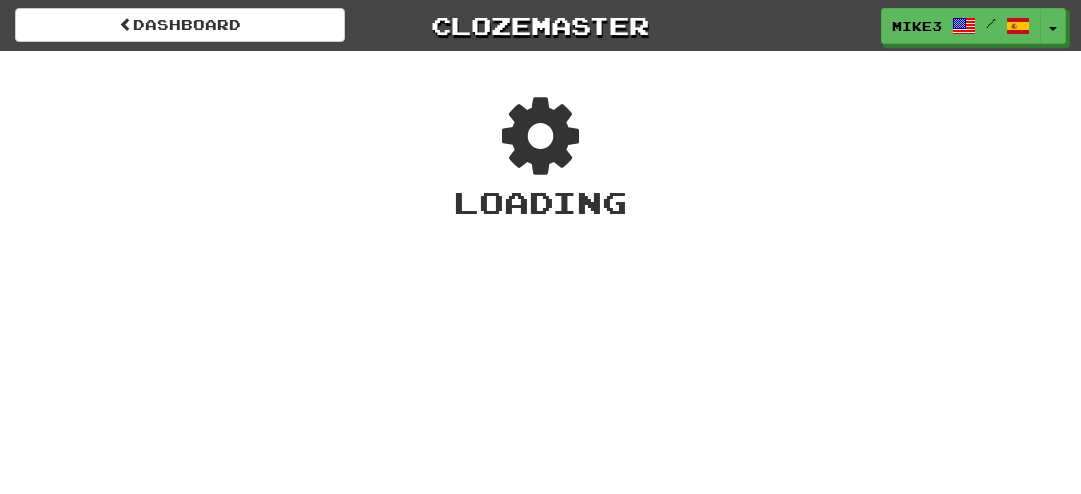 scroll, scrollTop: 0, scrollLeft: 0, axis: both 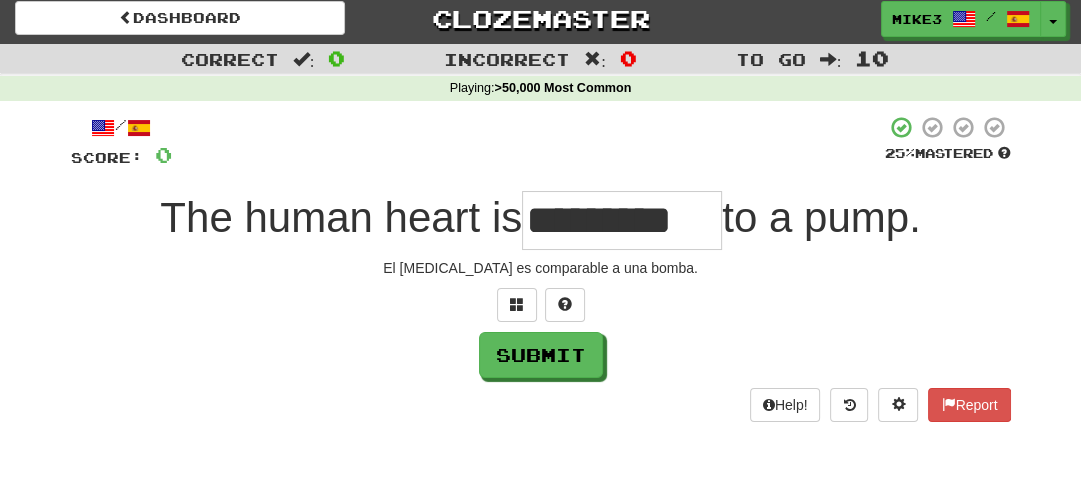 type on "*********" 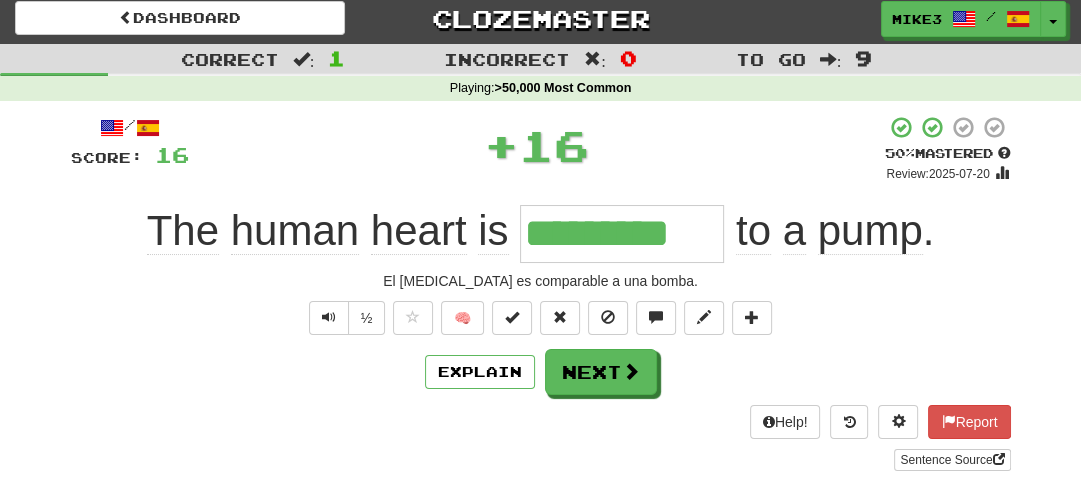 scroll, scrollTop: 0, scrollLeft: 0, axis: both 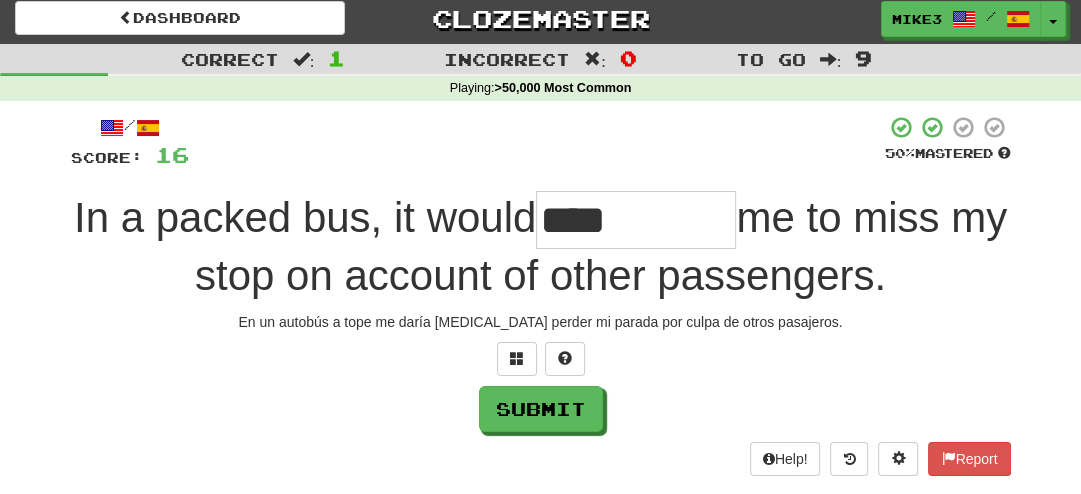type on "*********" 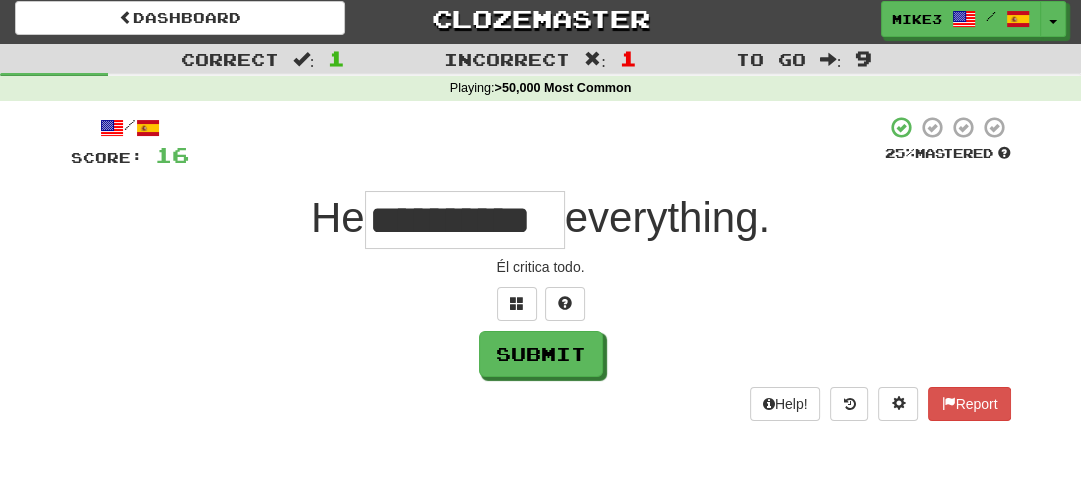 type on "**********" 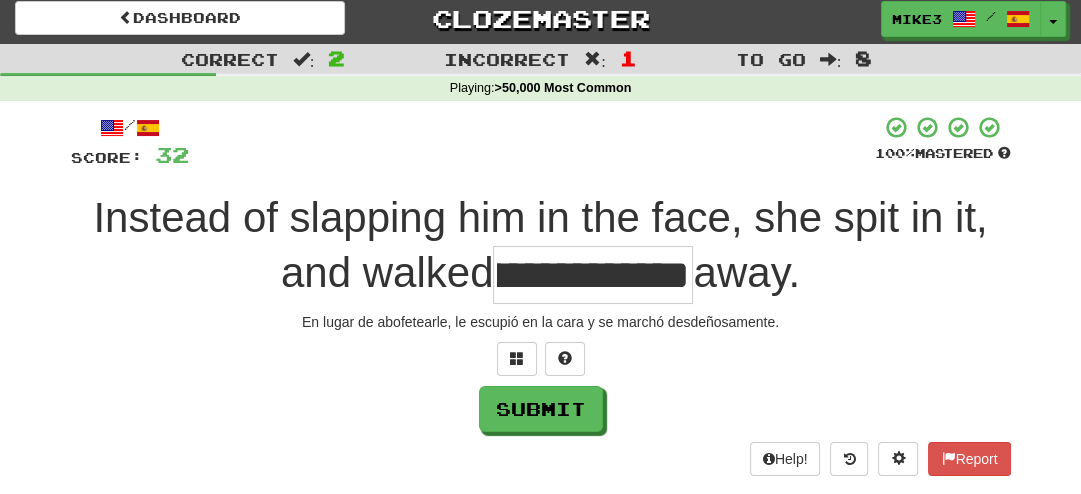 scroll, scrollTop: 0, scrollLeft: 101, axis: horizontal 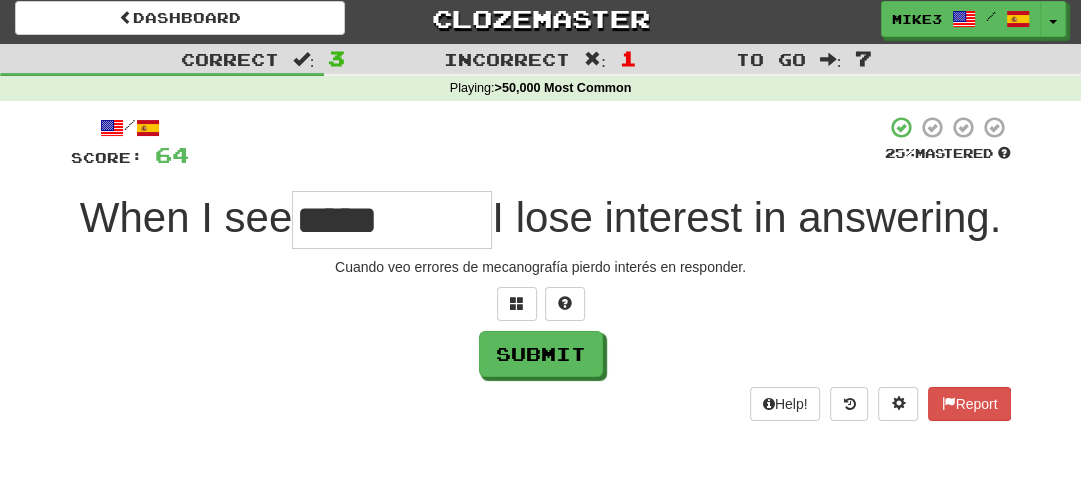 type on "*****" 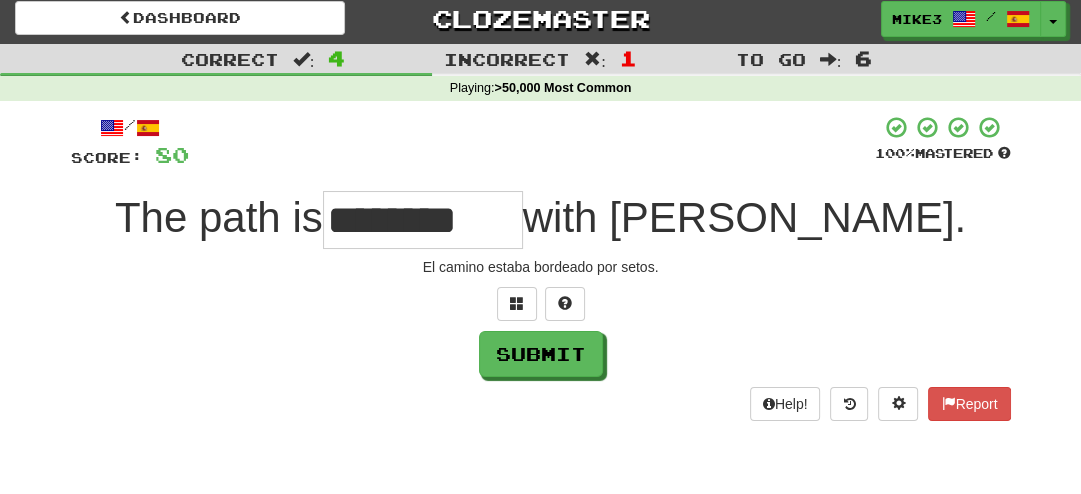 type on "********" 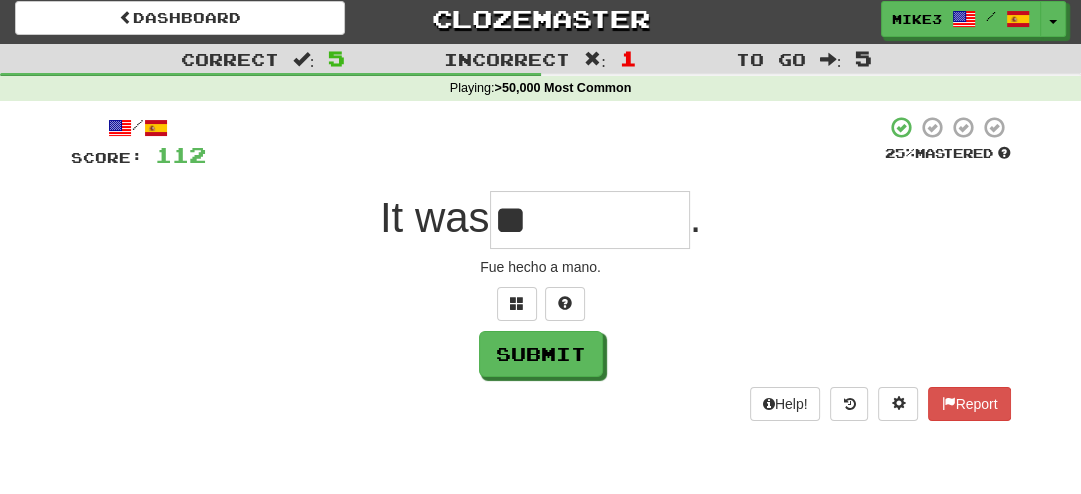 type on "*" 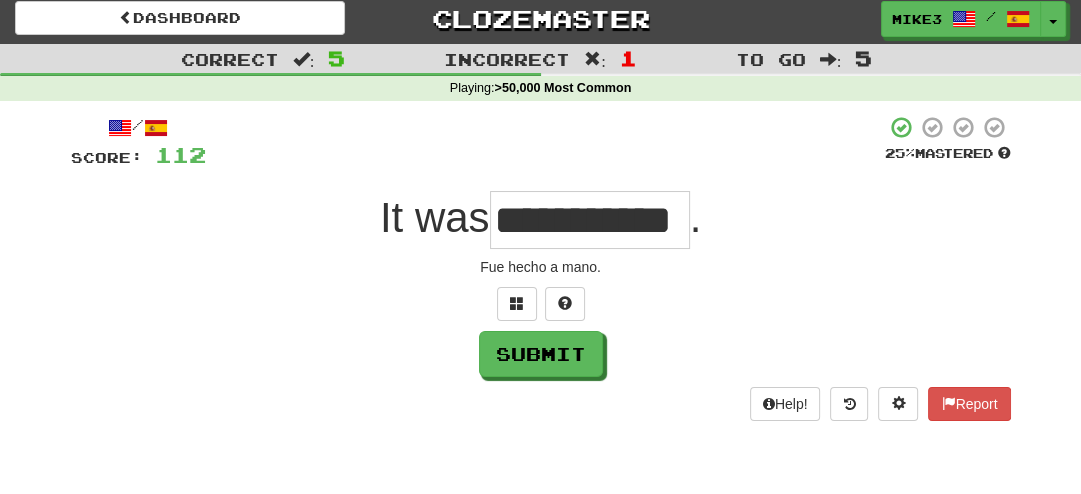 scroll, scrollTop: 0, scrollLeft: 28, axis: horizontal 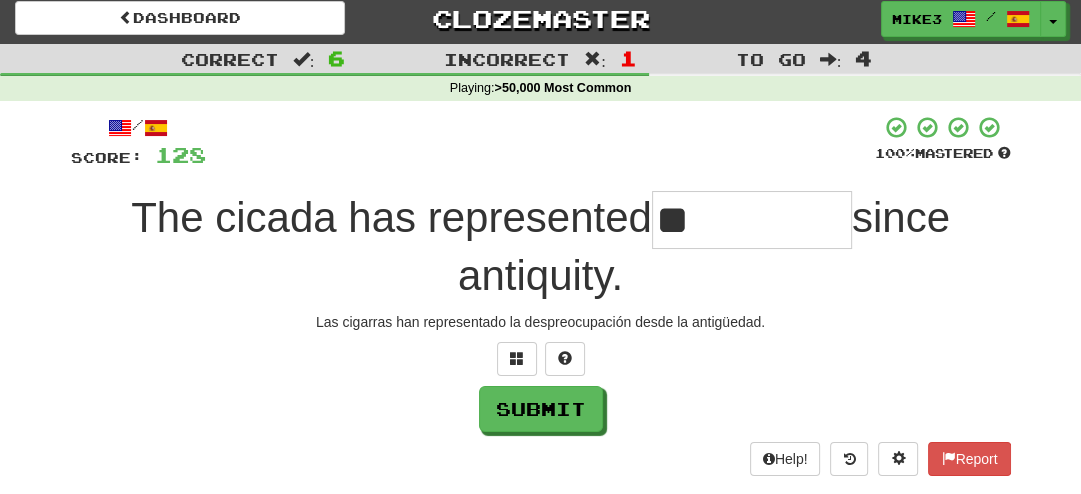 type on "*" 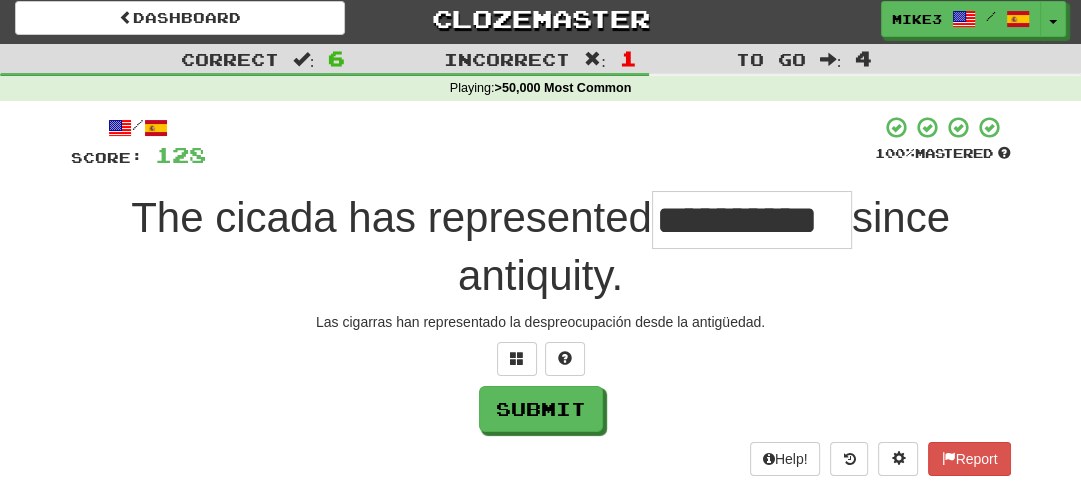 scroll, scrollTop: 0, scrollLeft: 28, axis: horizontal 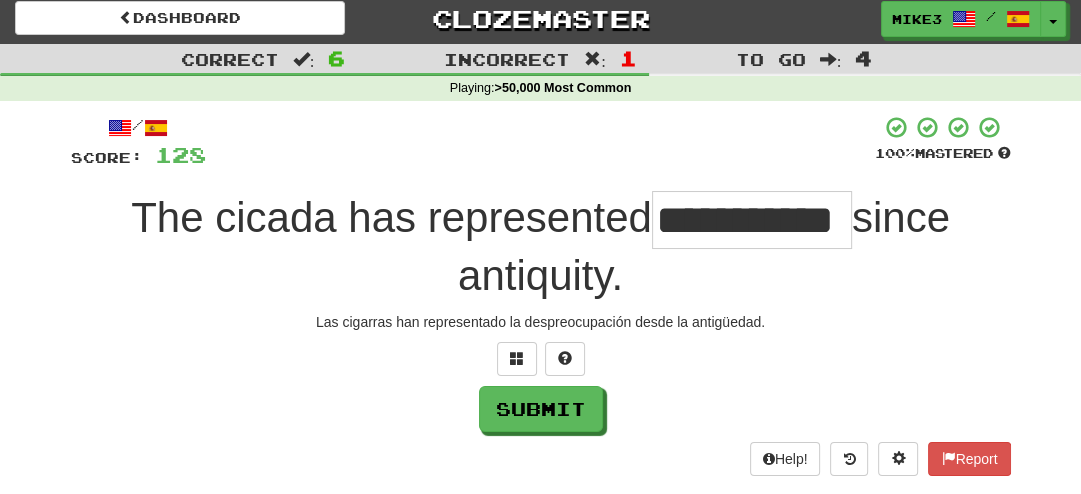type on "**********" 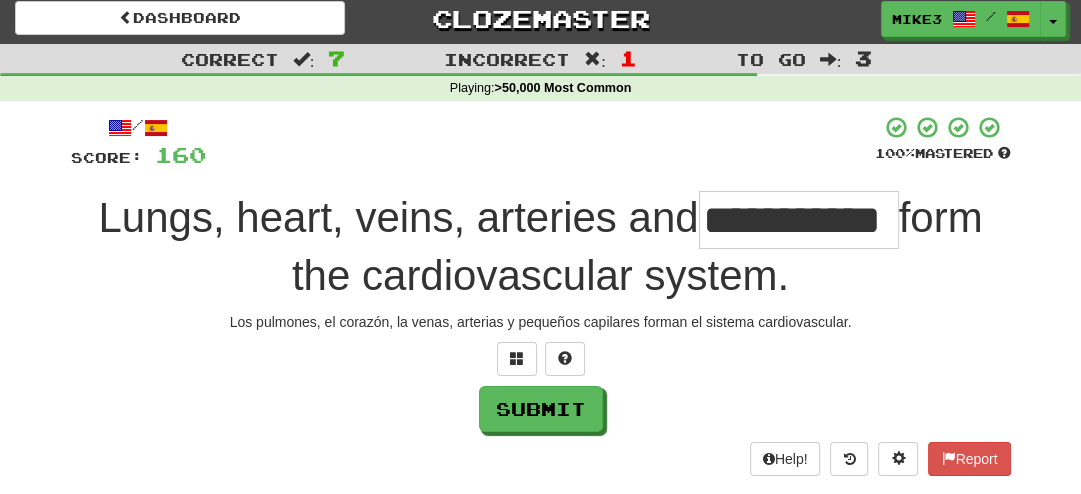 type on "**********" 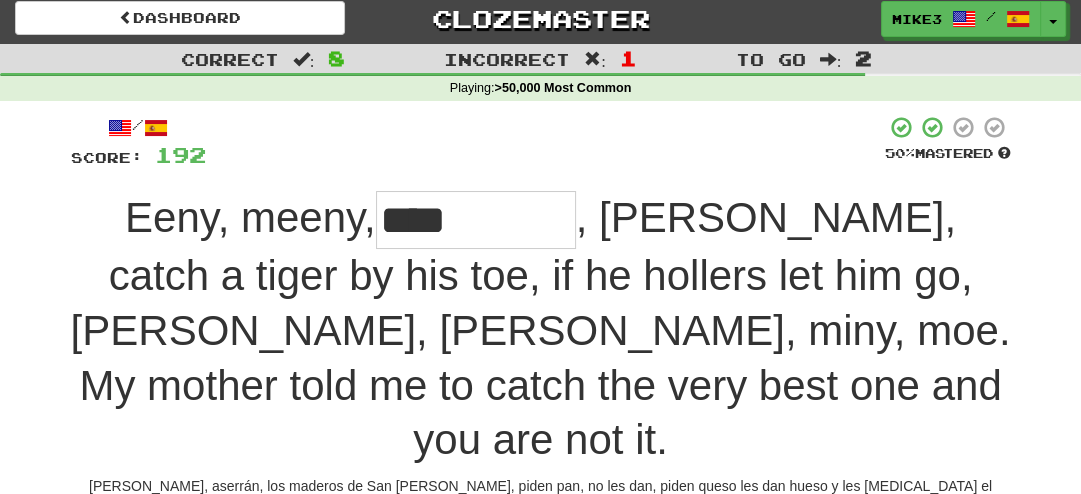 type on "****" 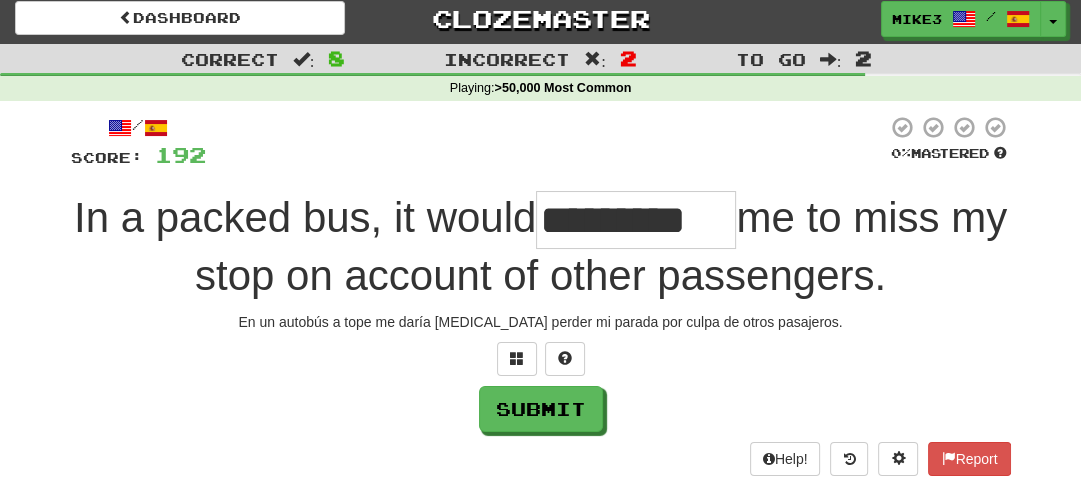 type on "*********" 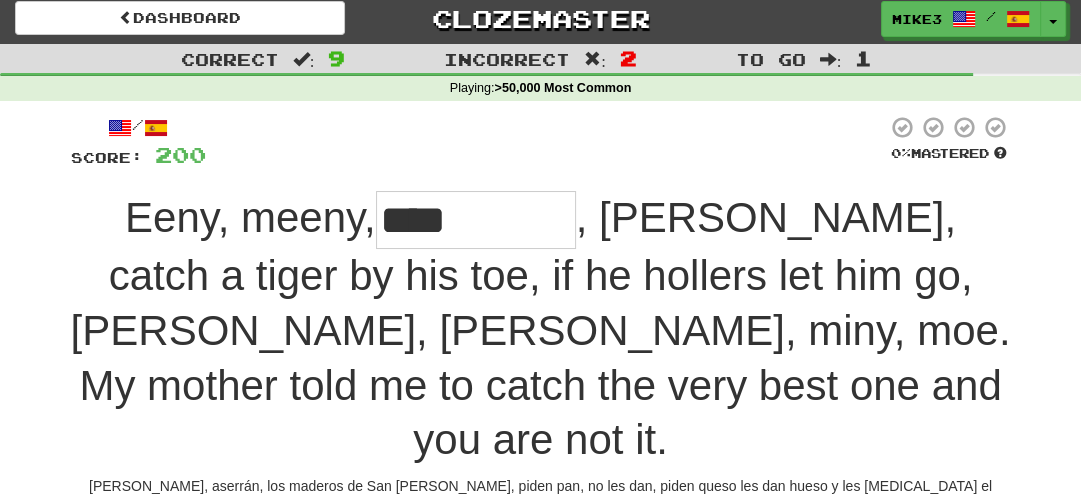 type on "****" 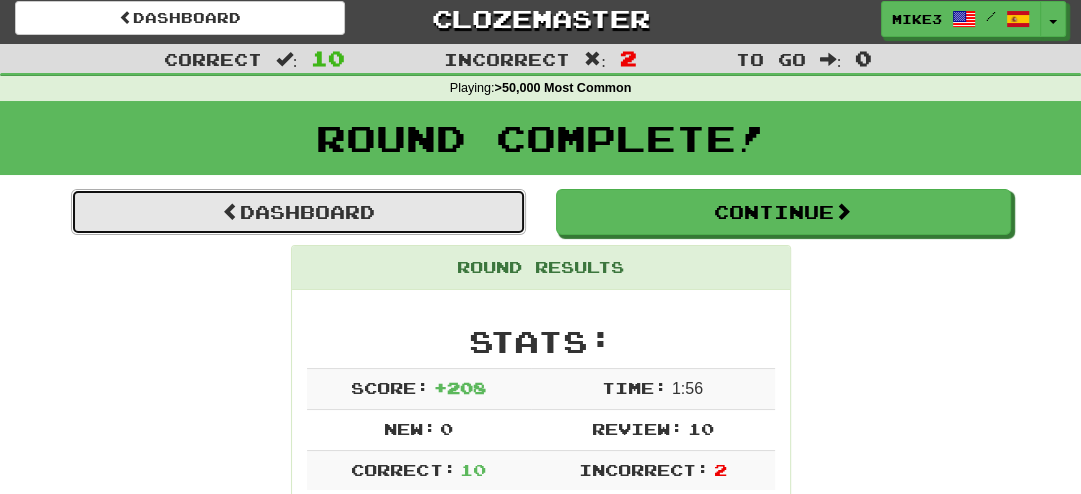 click on "Dashboard" at bounding box center [298, 212] 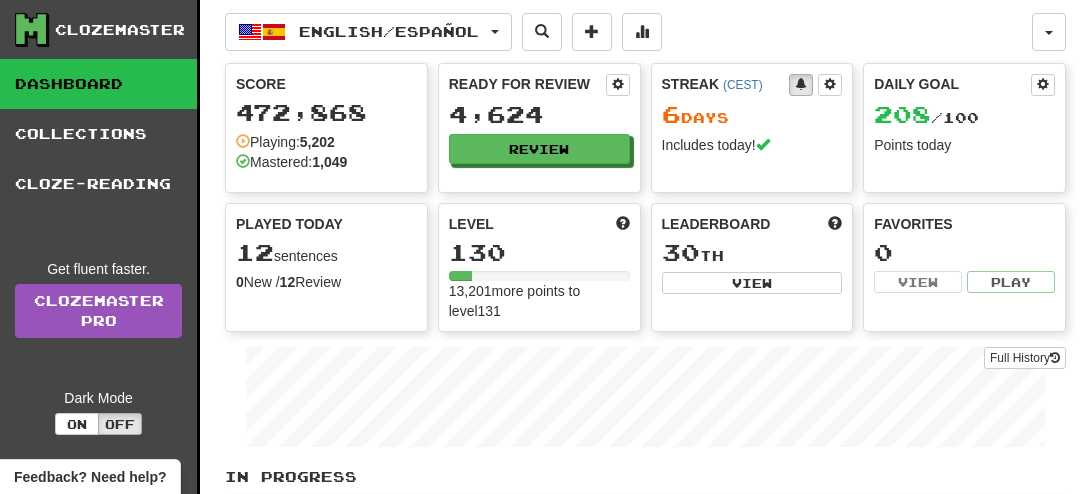 scroll, scrollTop: 0, scrollLeft: 0, axis: both 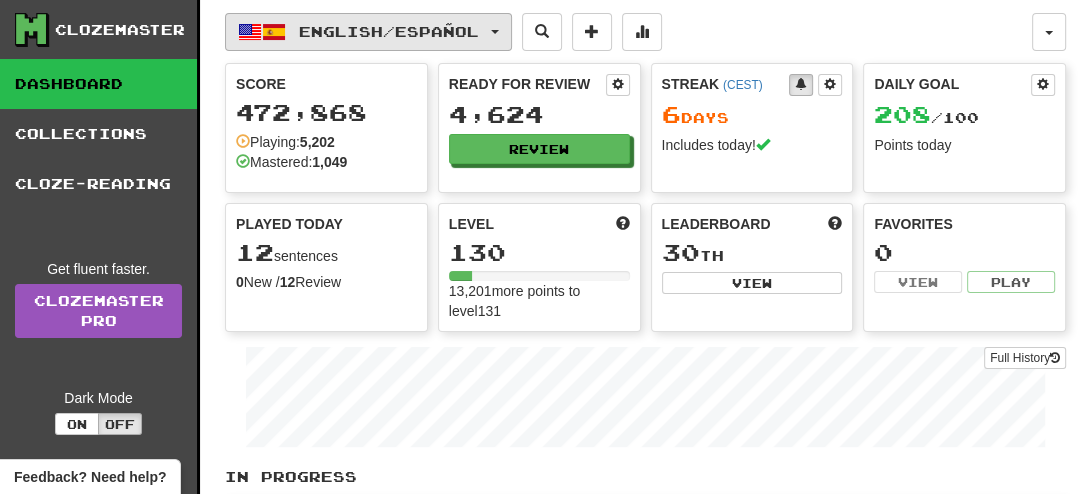 click on "English  /  Español" at bounding box center [368, 32] 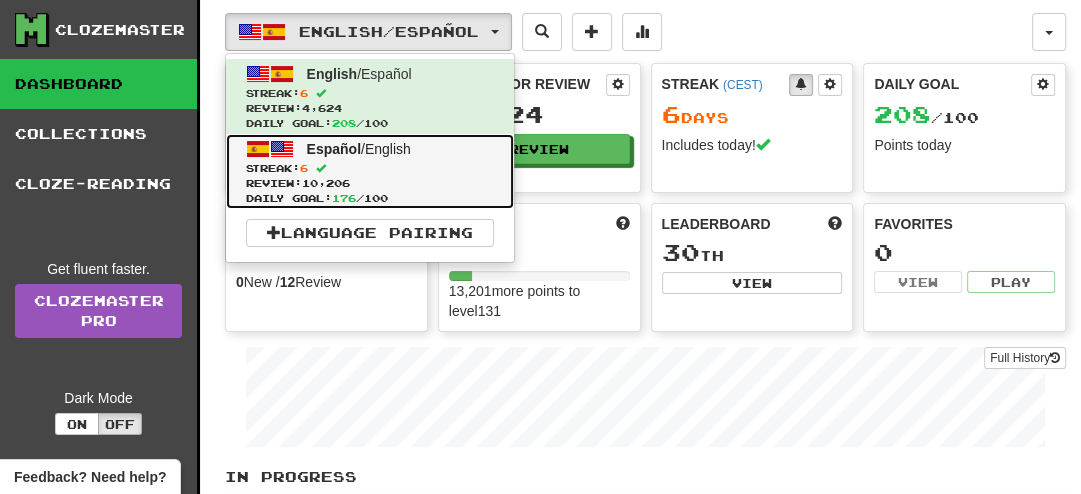 click on "Español  /  English Streak:  6   Review:  10,206 Daily Goal:  176  /  100" at bounding box center (370, 171) 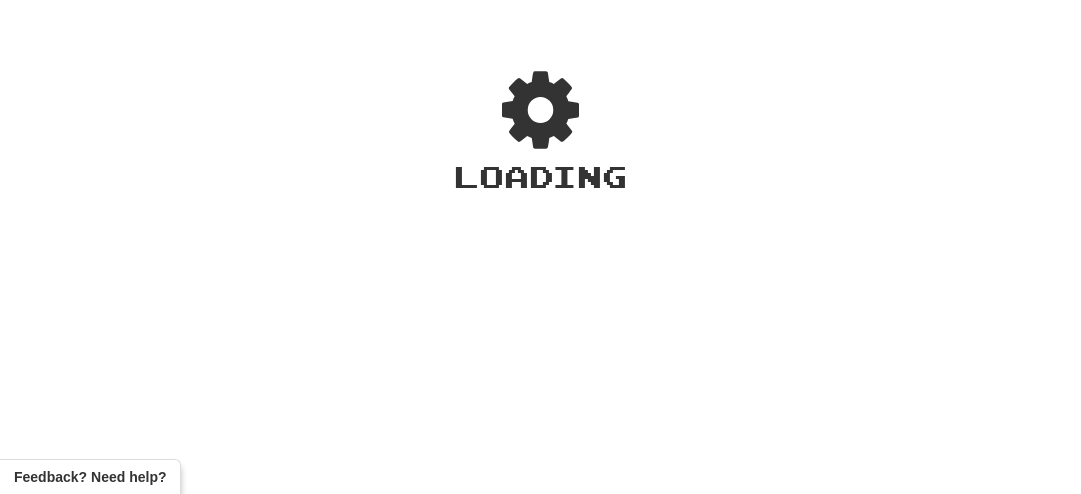 scroll, scrollTop: 0, scrollLeft: 0, axis: both 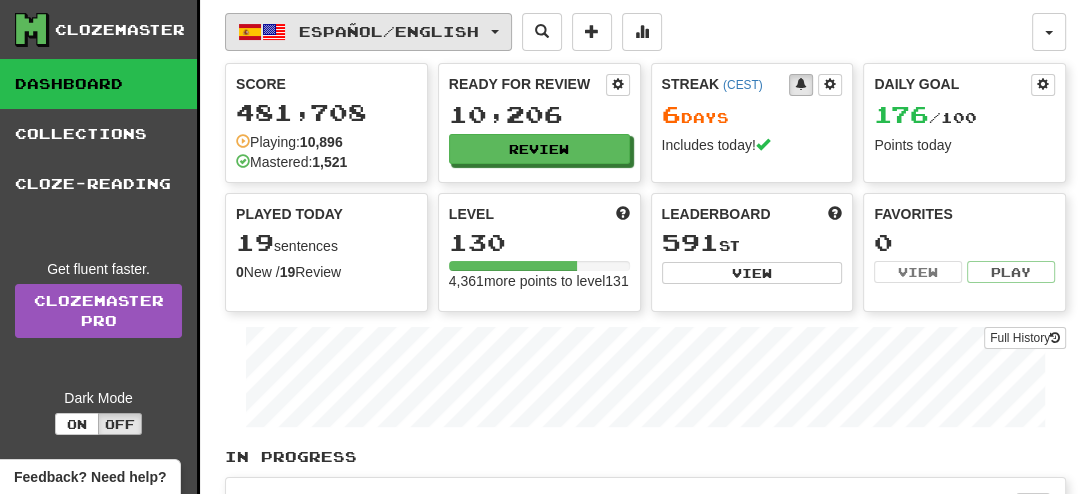 click on "Español  /  English" at bounding box center (389, 31) 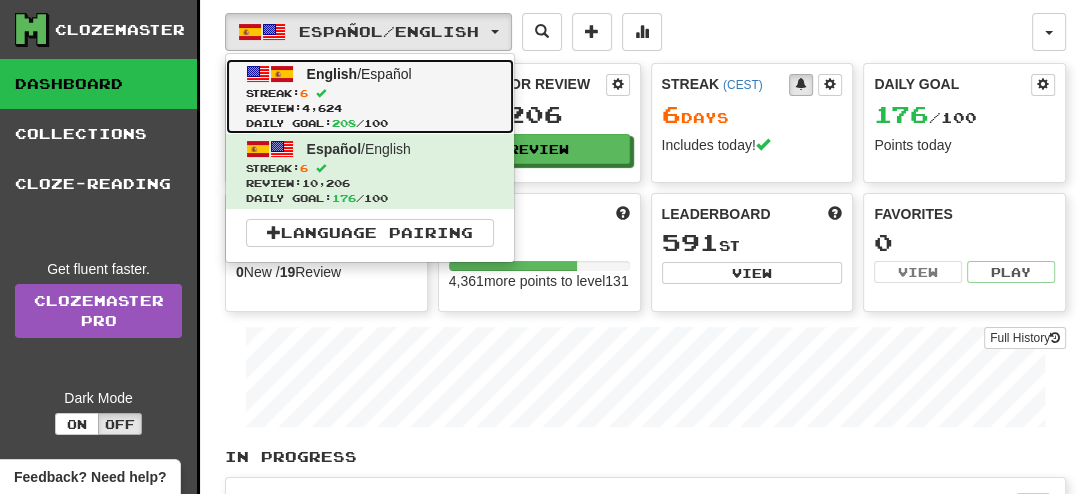 click on "Streak:  6" at bounding box center [370, 93] 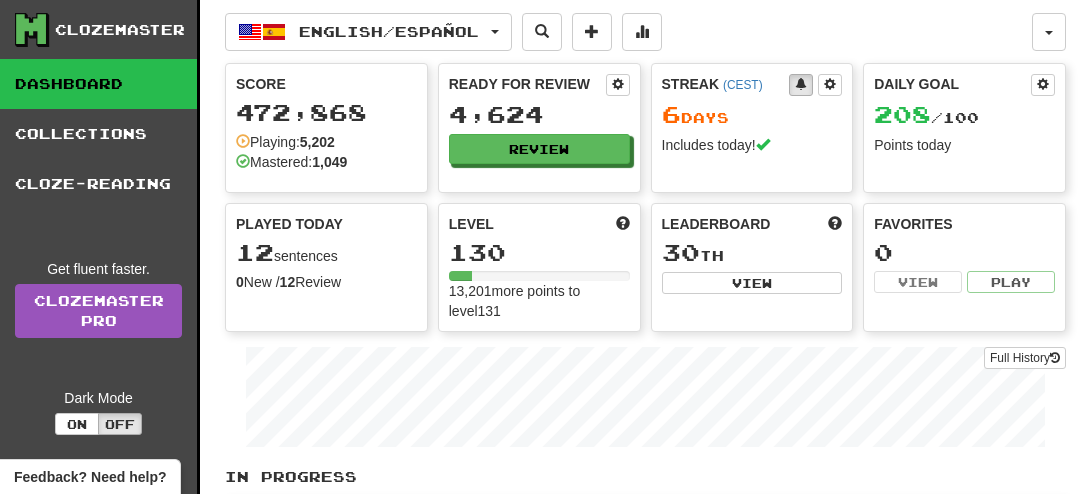 scroll, scrollTop: 0, scrollLeft: 0, axis: both 